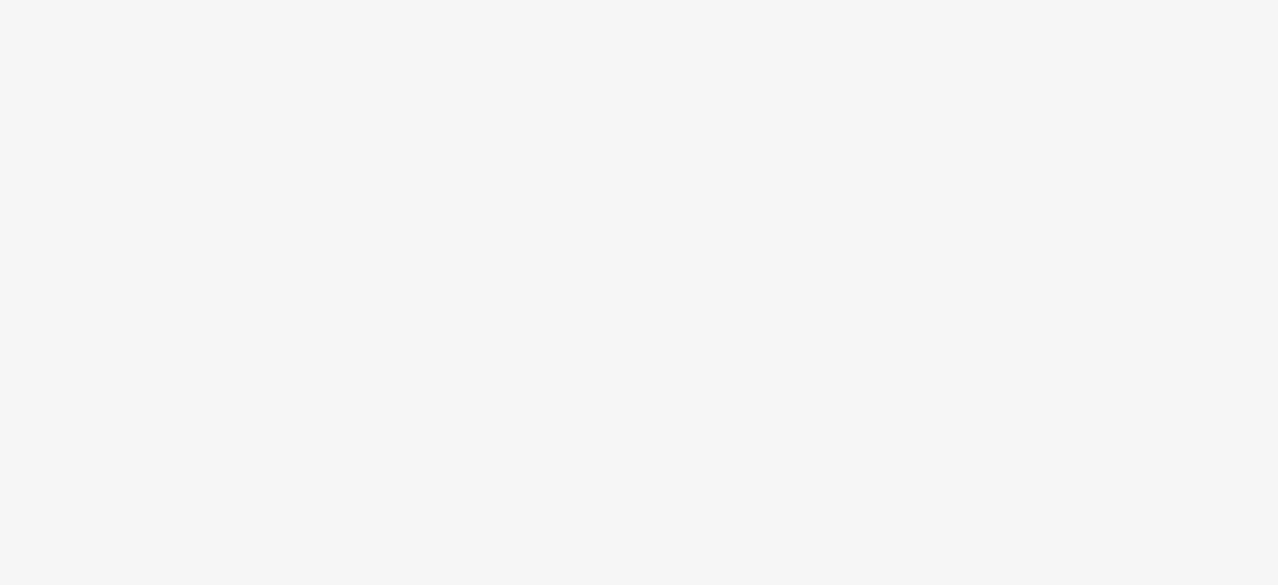 scroll, scrollTop: 0, scrollLeft: 0, axis: both 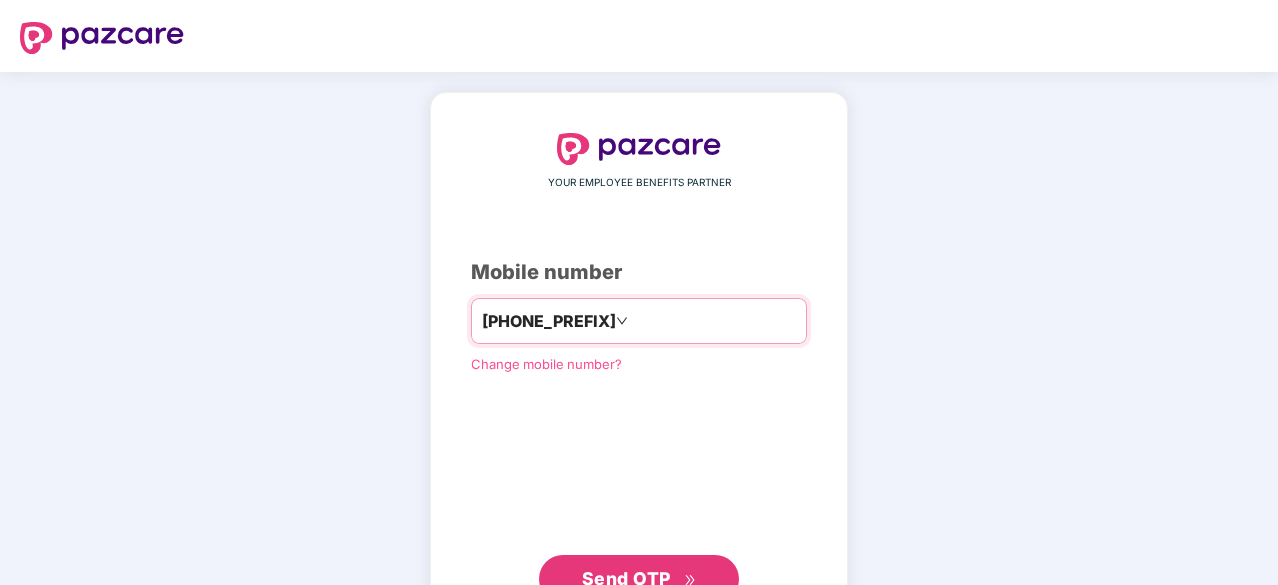 click at bounding box center [714, 321] 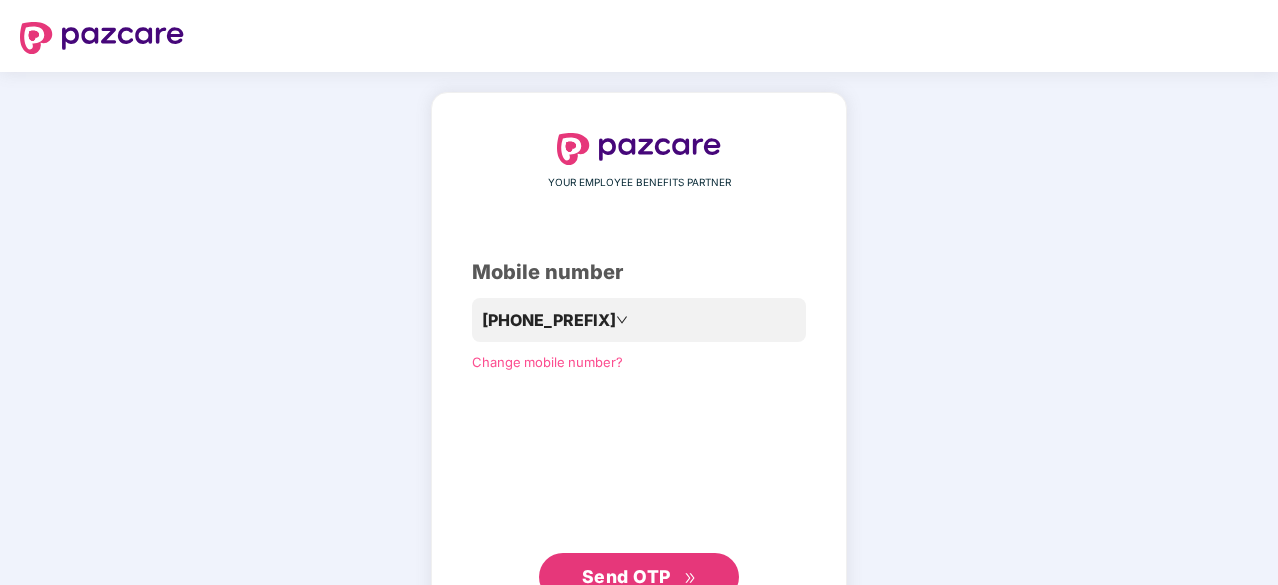 click on "Send OTP" at bounding box center (626, 576) 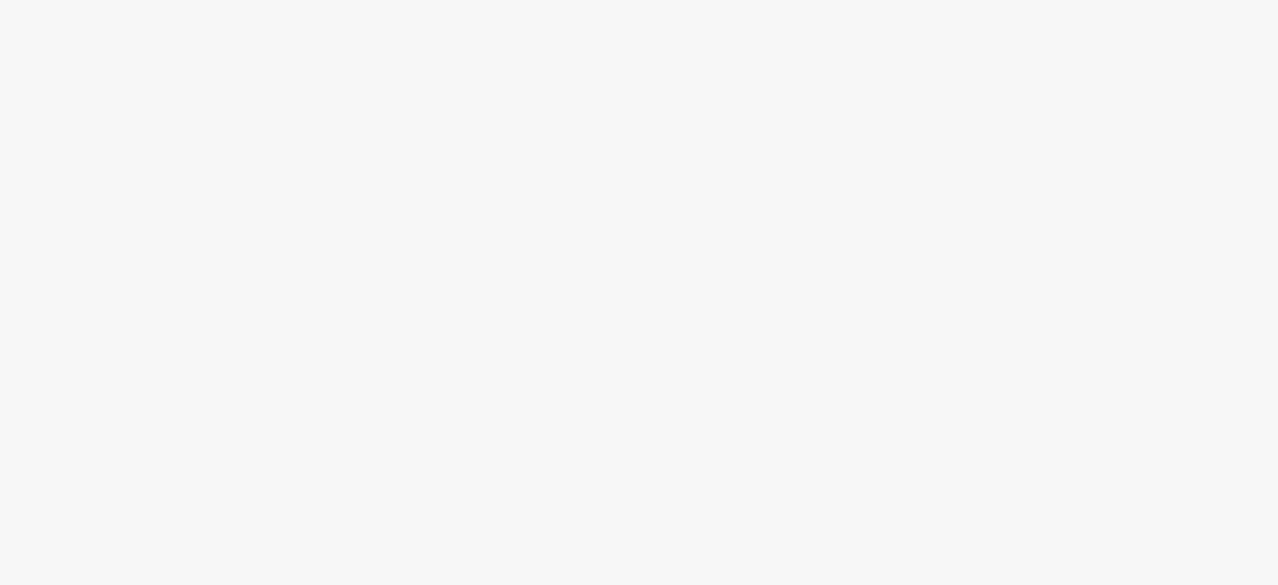 scroll, scrollTop: 0, scrollLeft: 0, axis: both 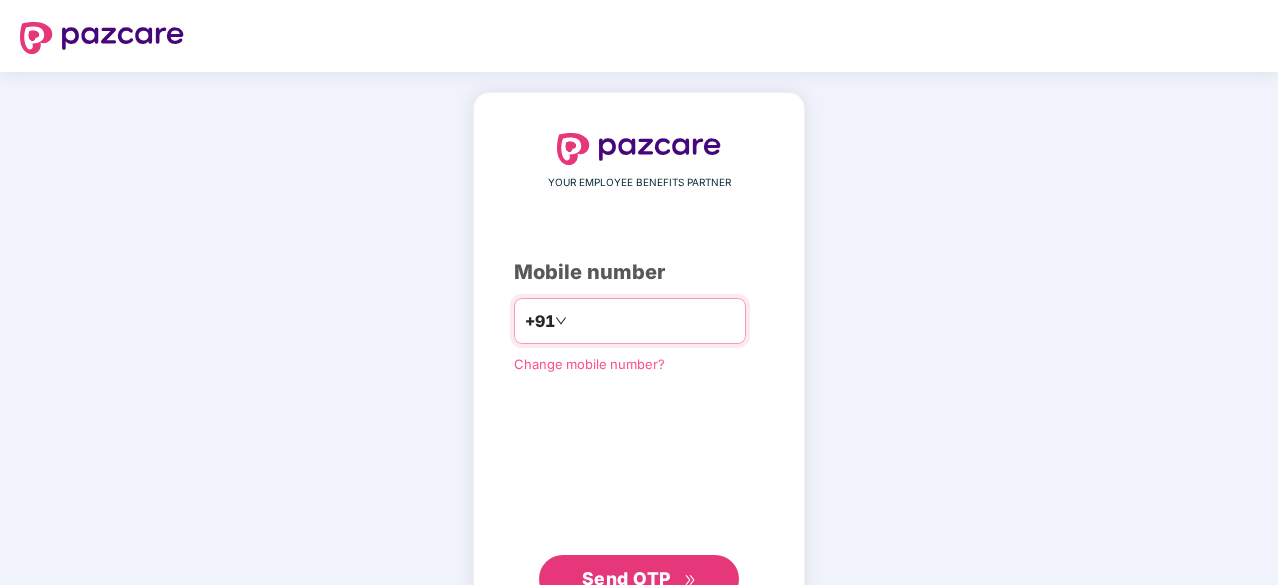 click at bounding box center [653, 321] 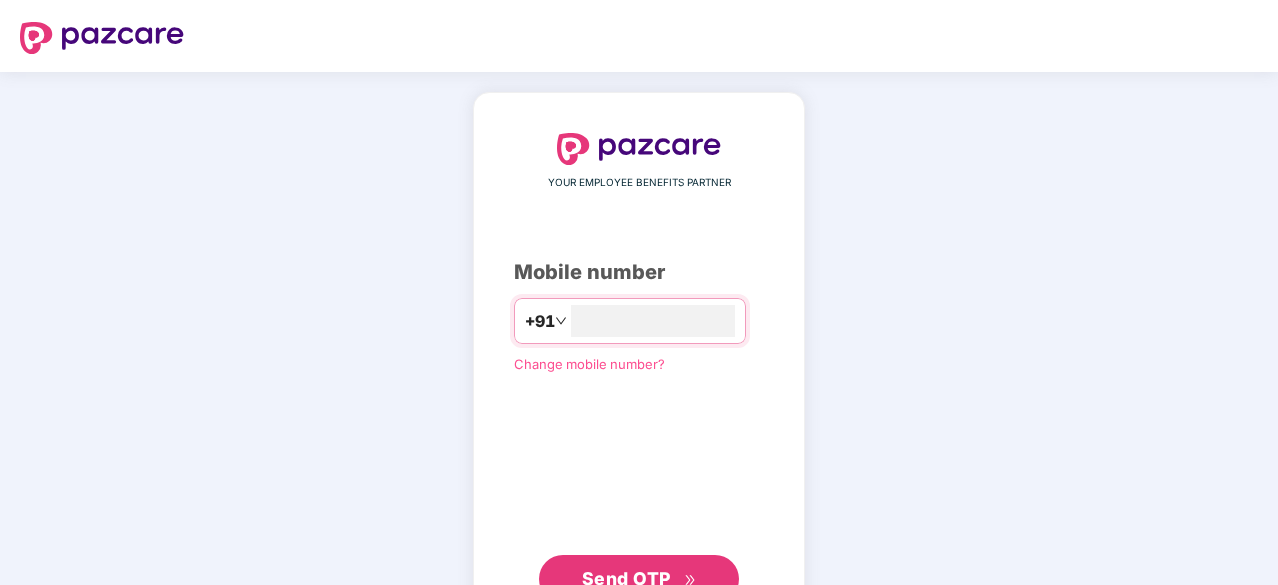 type on "**********" 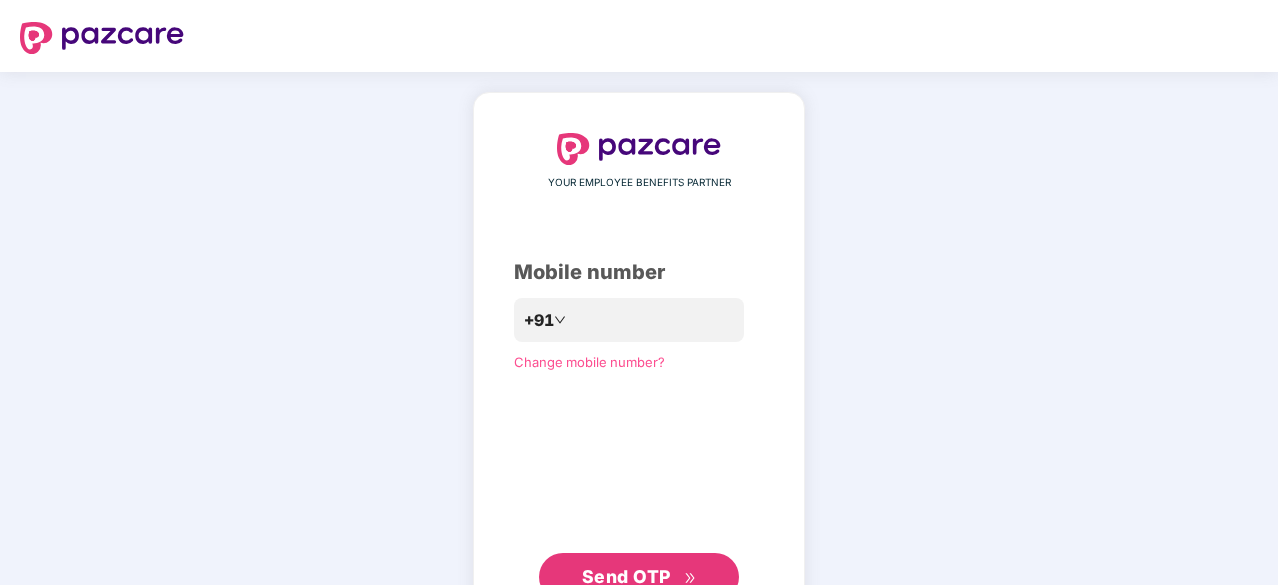 click on "Send OTP" at bounding box center [639, 577] 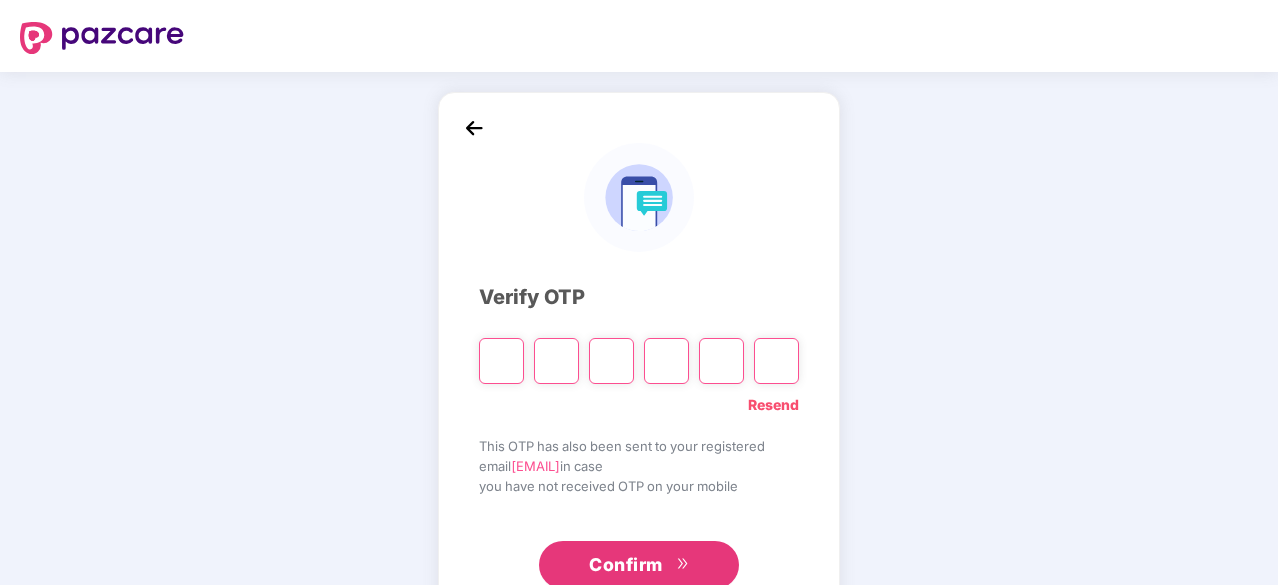 paste on "*" 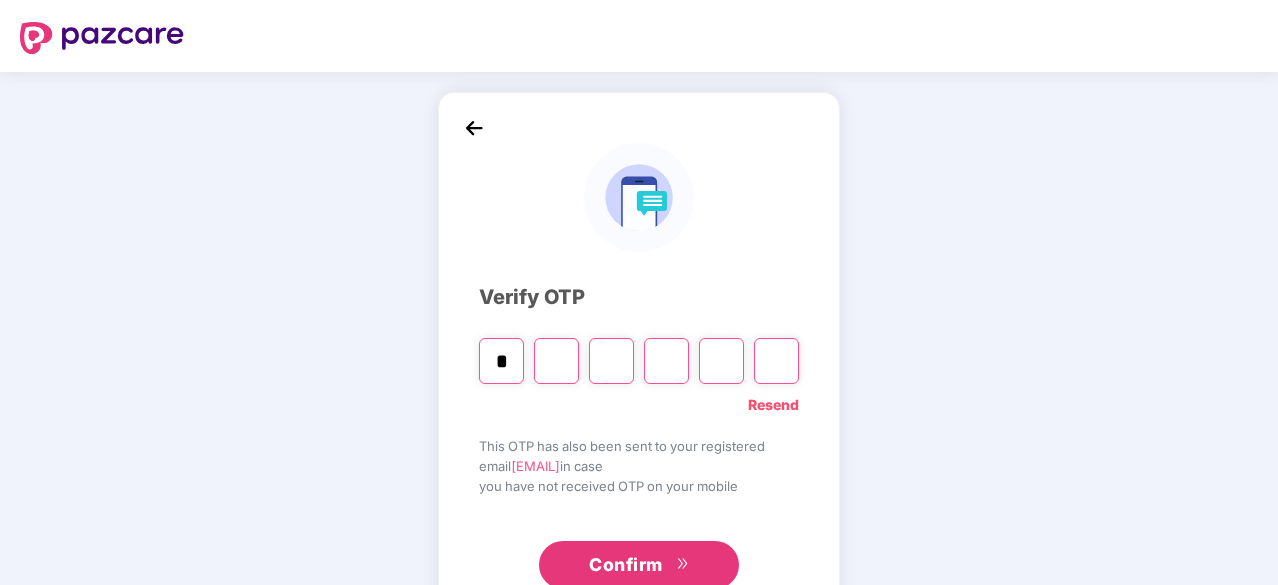 type on "*" 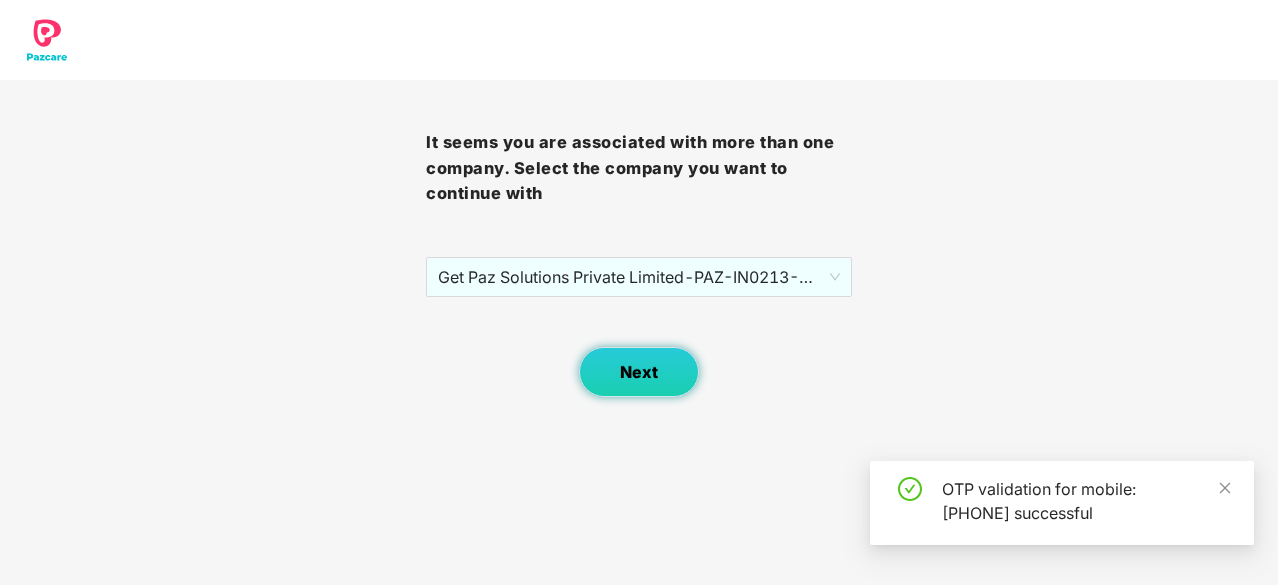 click on "Next" at bounding box center (639, 372) 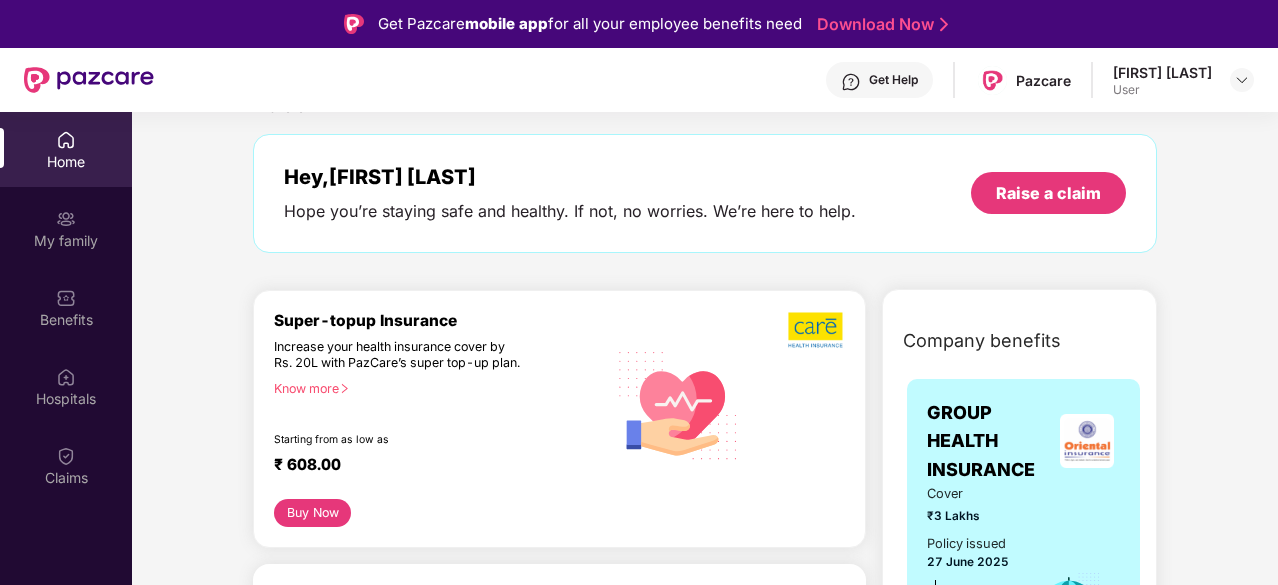 scroll, scrollTop: 72, scrollLeft: 0, axis: vertical 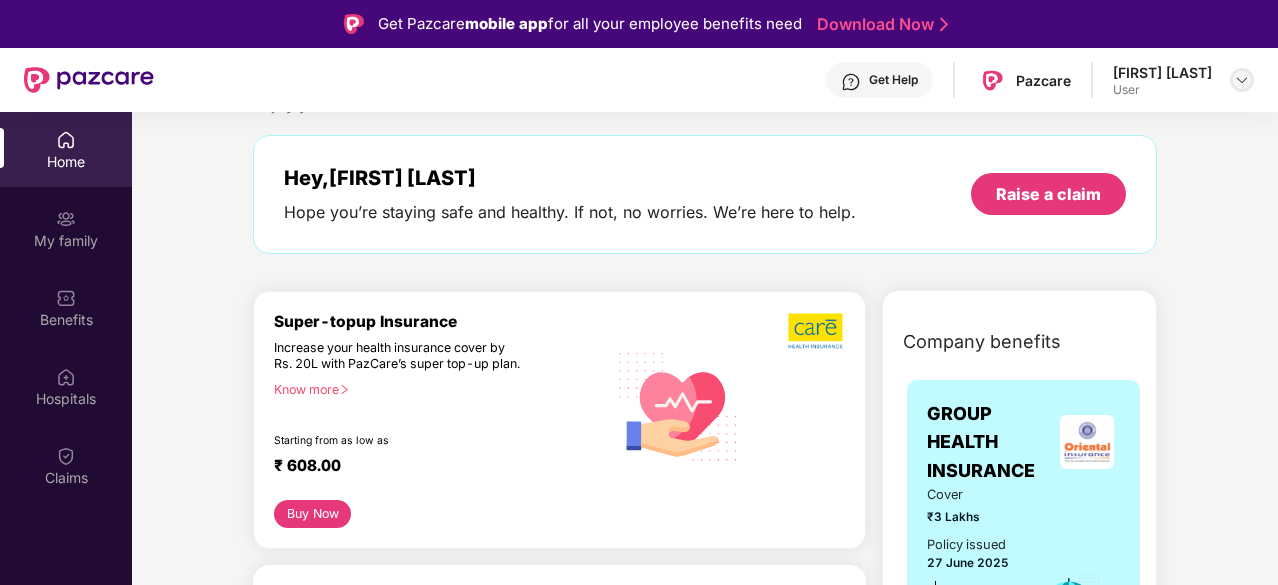 click at bounding box center [1242, 80] 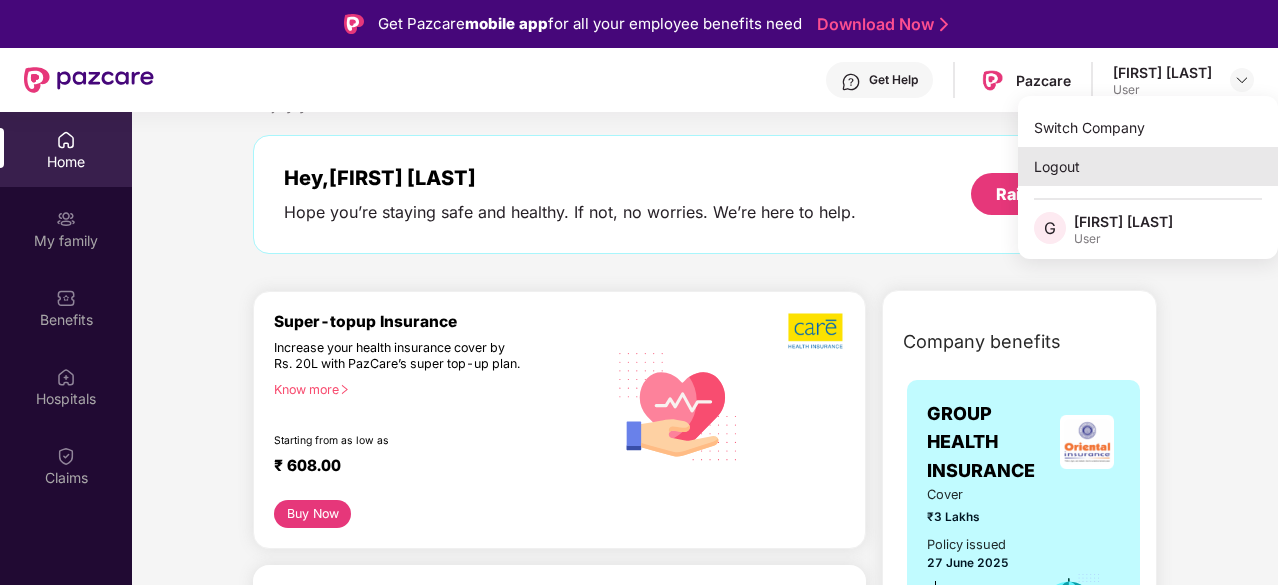 click on "Logout" at bounding box center (1148, 166) 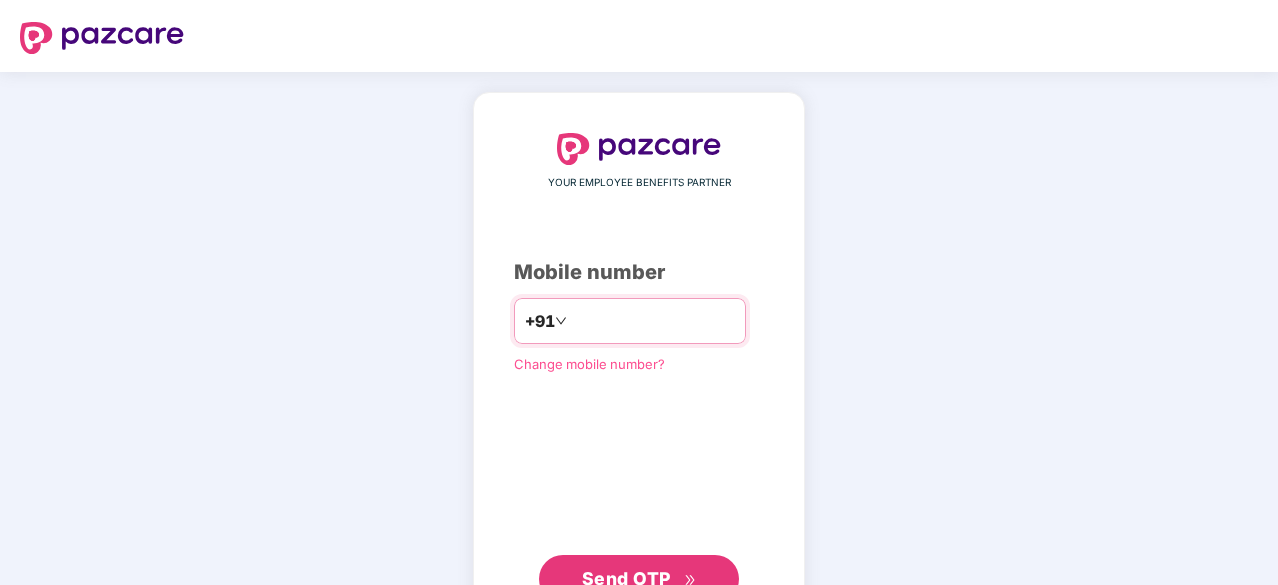 click at bounding box center (653, 321) 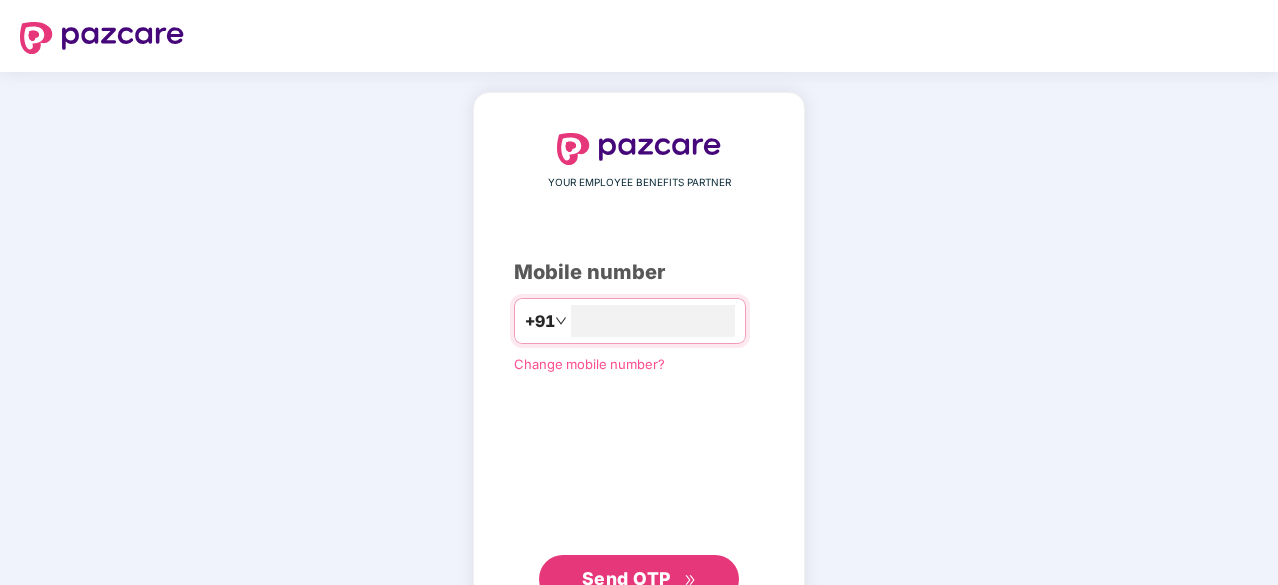 type on "**********" 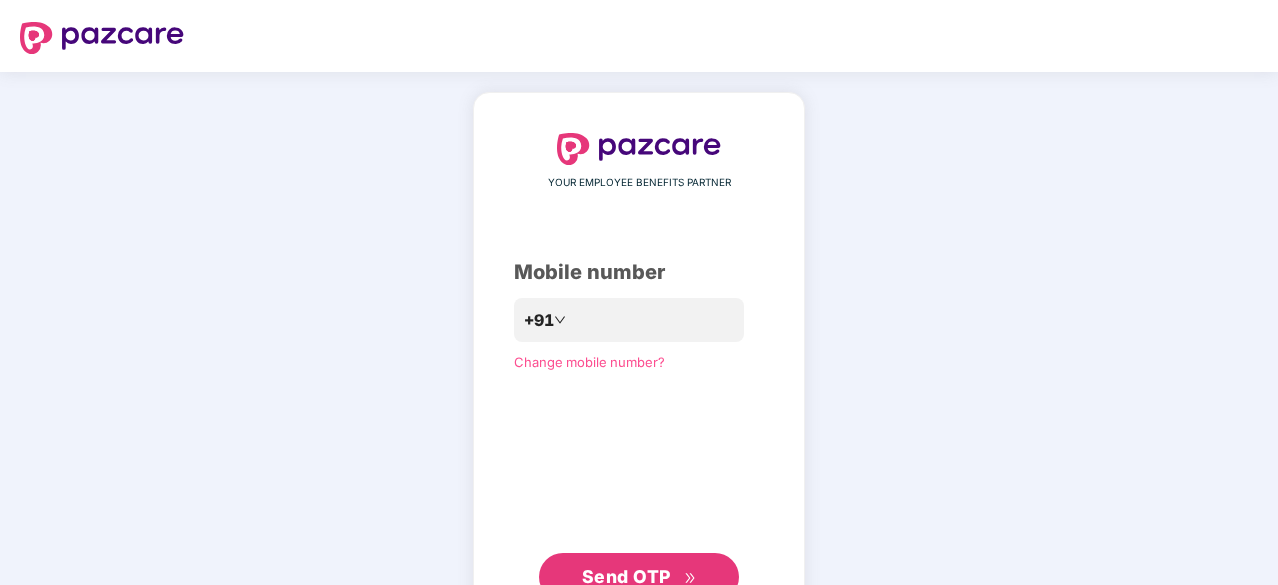 click on "Send OTP" at bounding box center (626, 576) 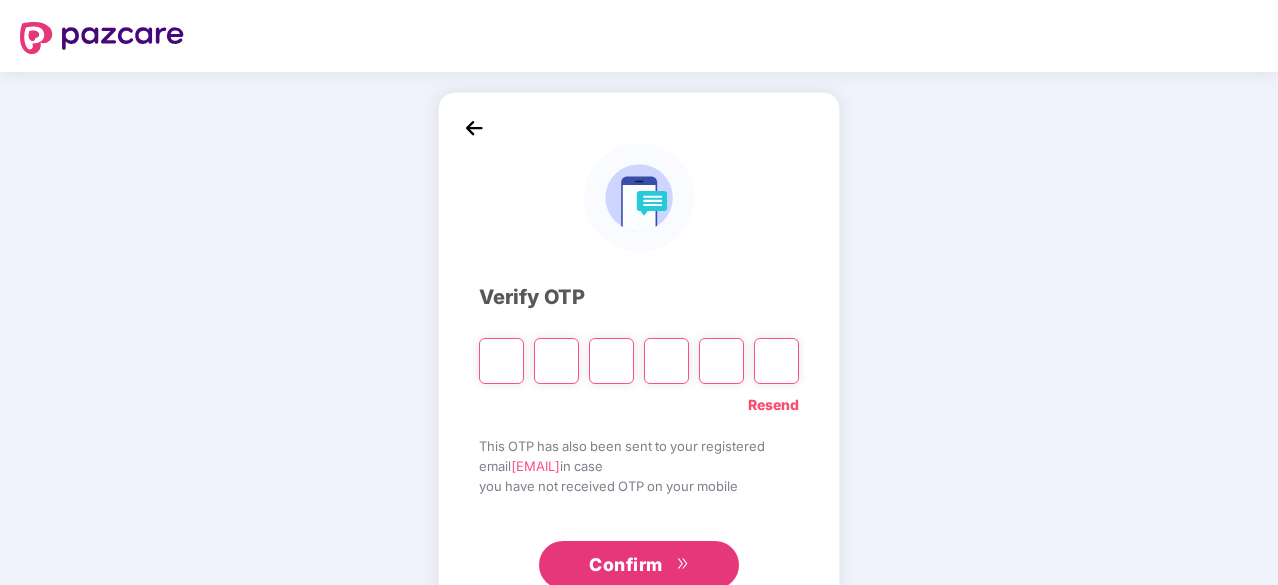 paste on "*" 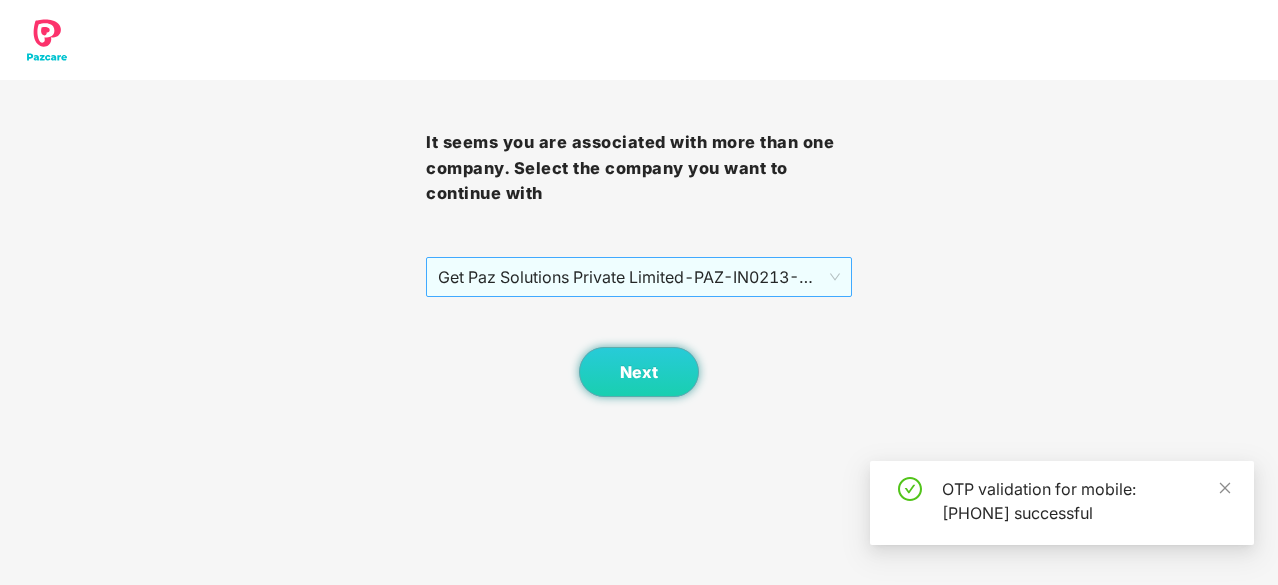 click on "Pazcare - PAZ-IN0213 - EMPLOYEE" at bounding box center (639, 277) 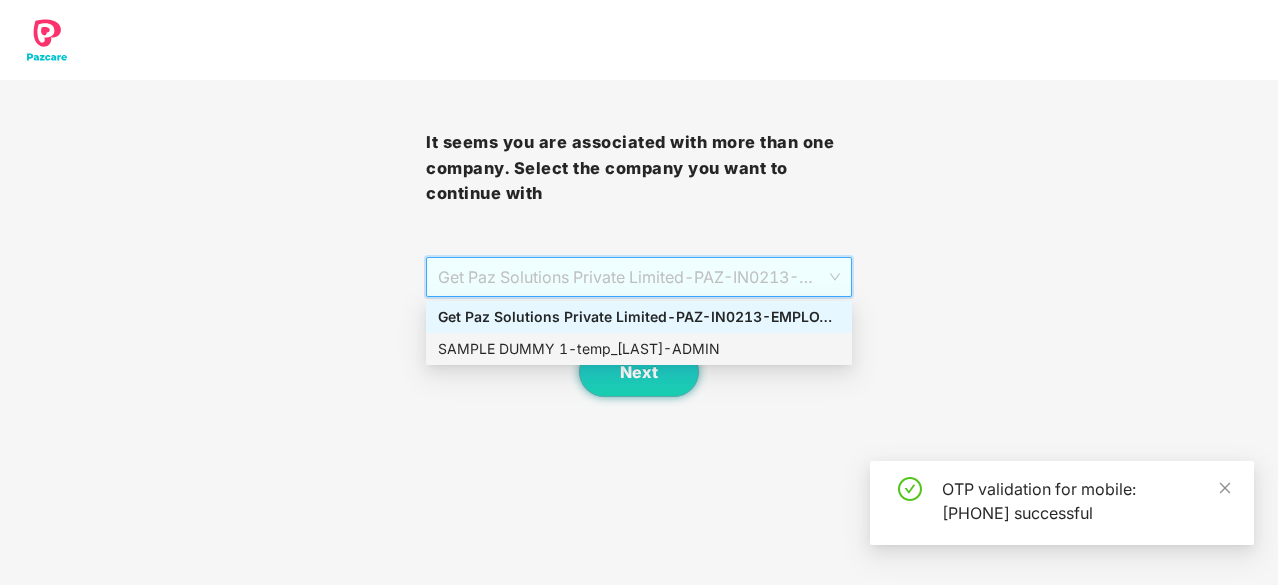 click on "SAMPLE DUMMY 1 - temp_[LAST] - ADMIN" at bounding box center [639, 349] 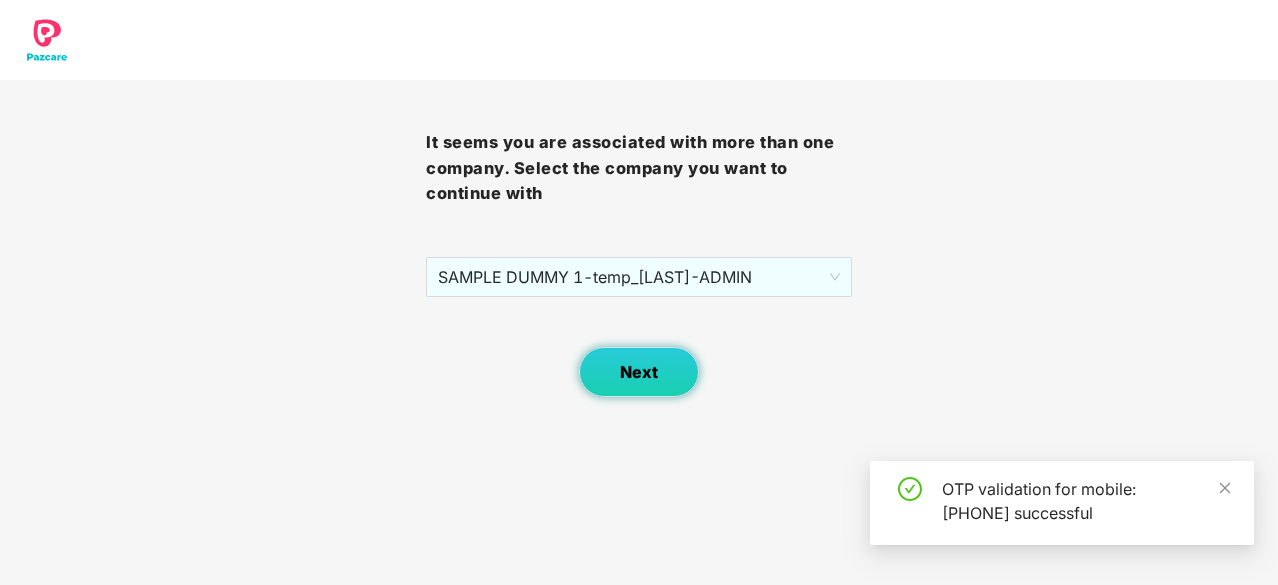 click on "Next" at bounding box center (639, 372) 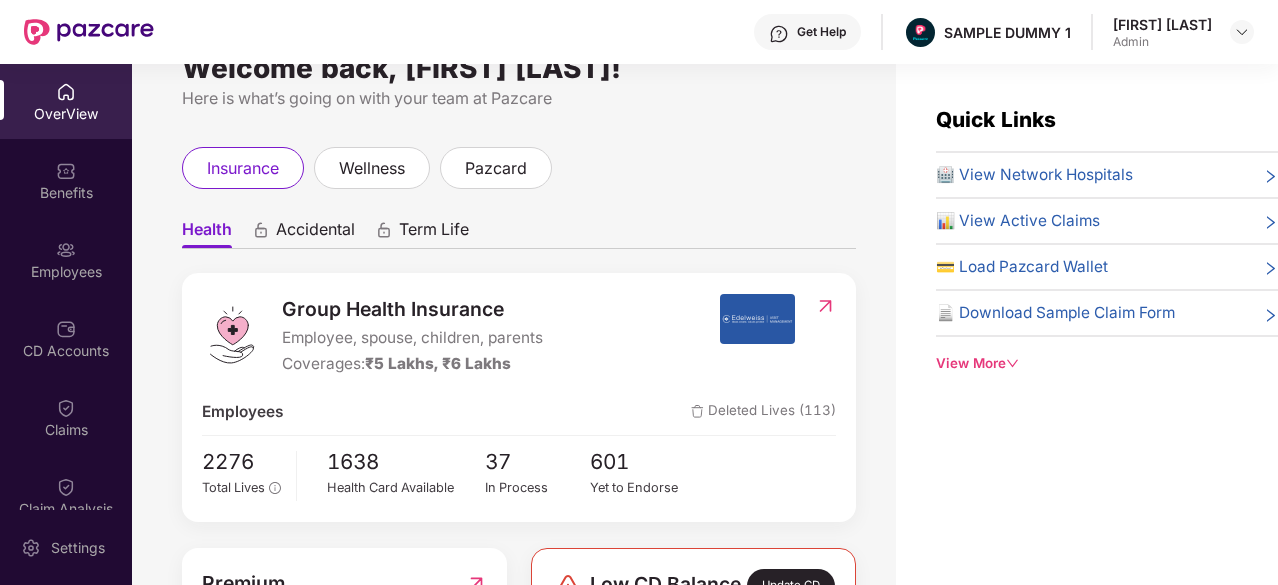 scroll, scrollTop: 48, scrollLeft: 0, axis: vertical 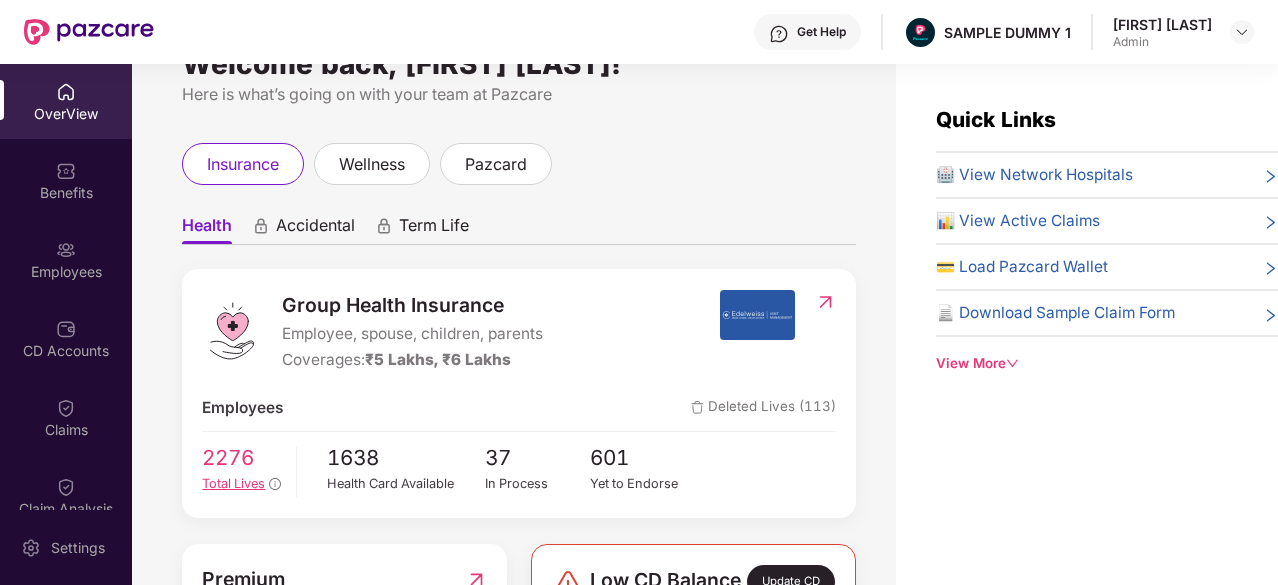 click on "Total Lives" at bounding box center [233, 483] 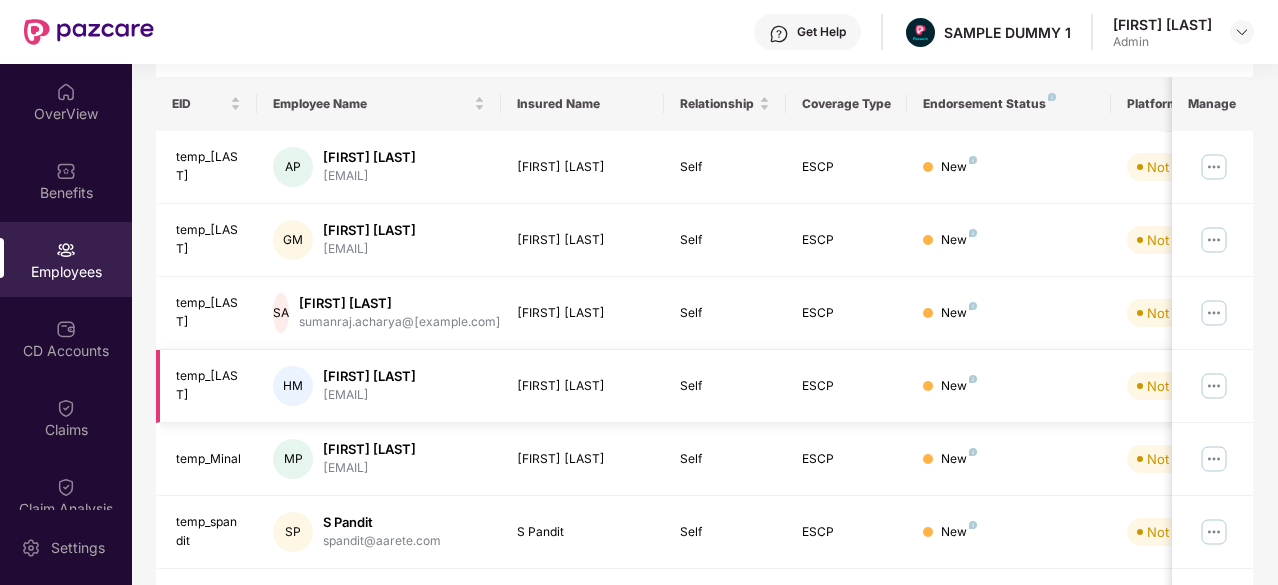 scroll, scrollTop: 639, scrollLeft: 0, axis: vertical 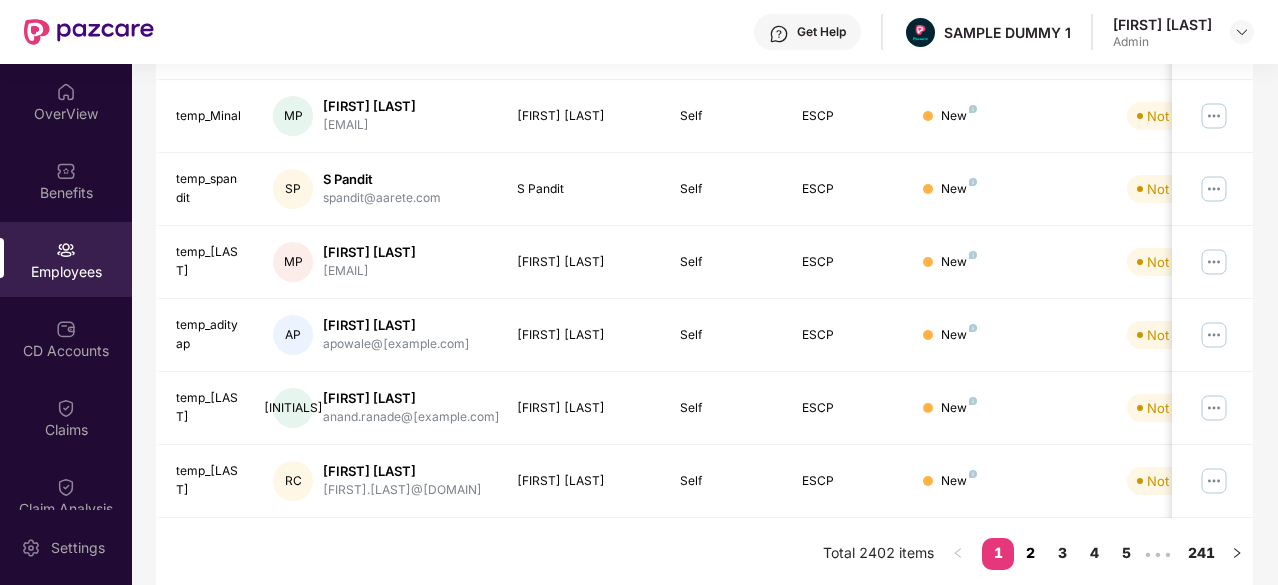 click on "2" at bounding box center (1030, 553) 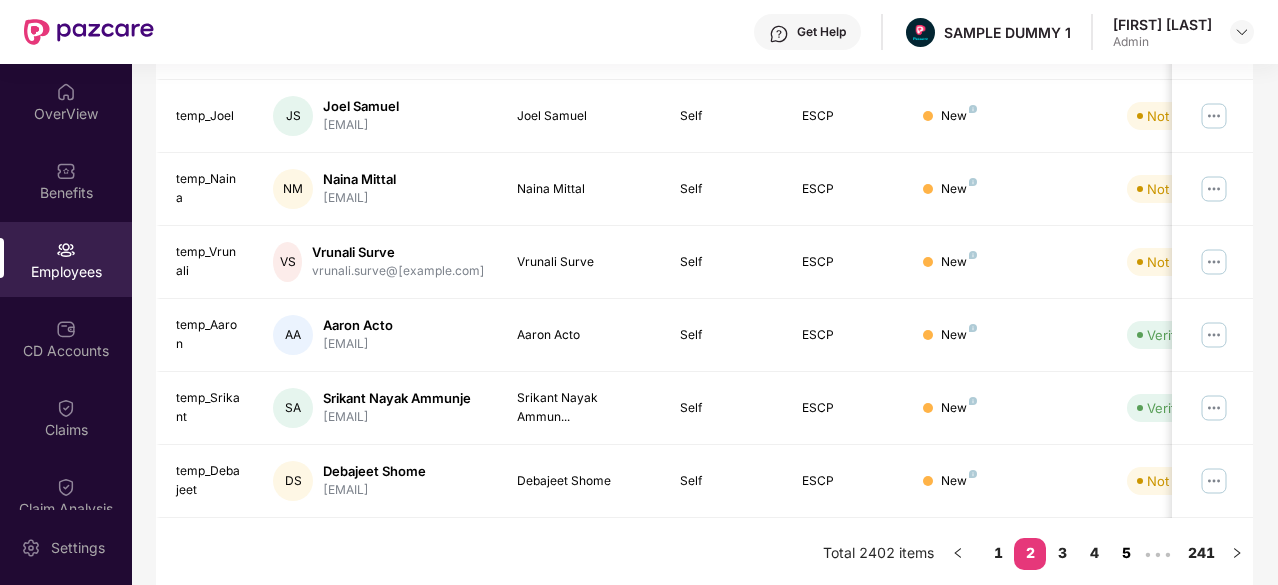 click on "5" at bounding box center [1126, 553] 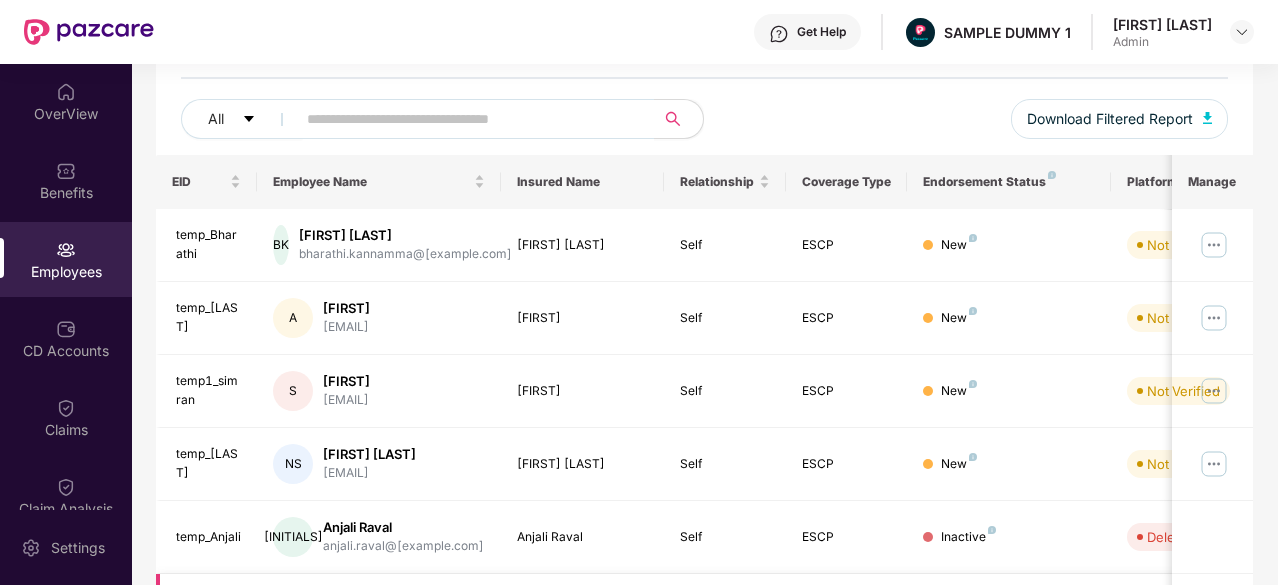 scroll, scrollTop: 0, scrollLeft: 0, axis: both 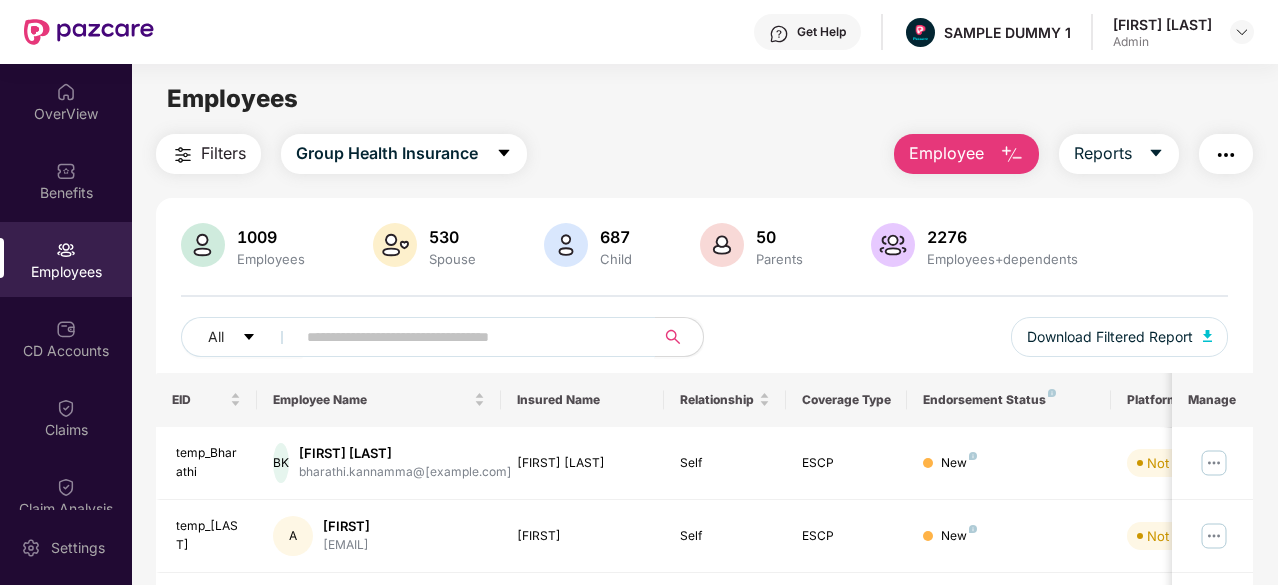 click at bounding box center (469, 337) 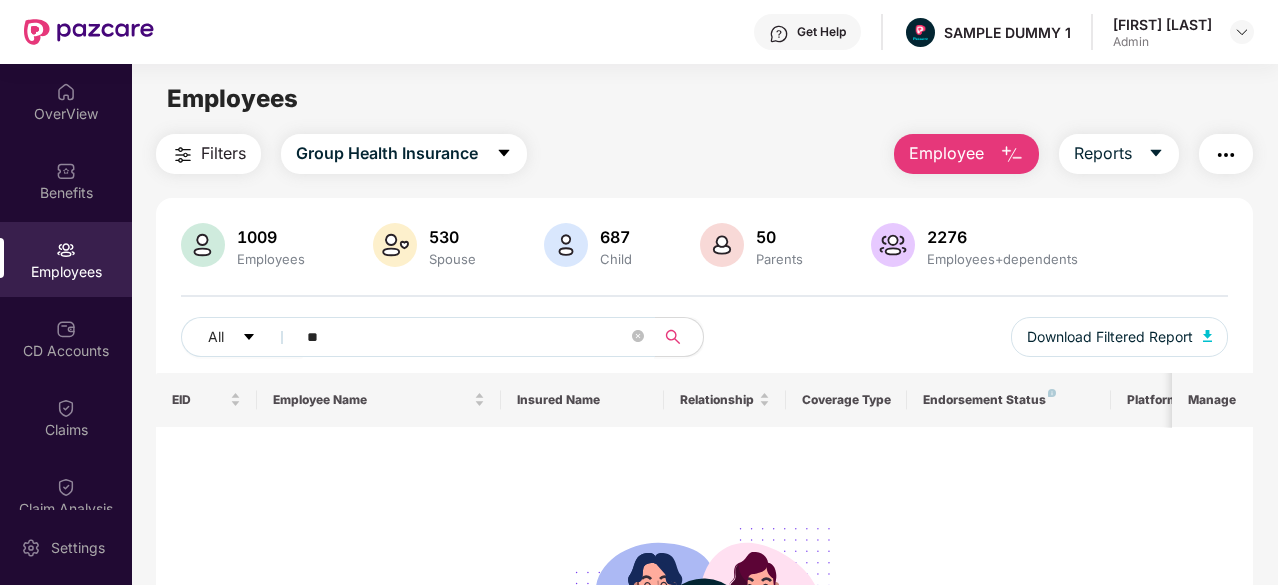 type on "*" 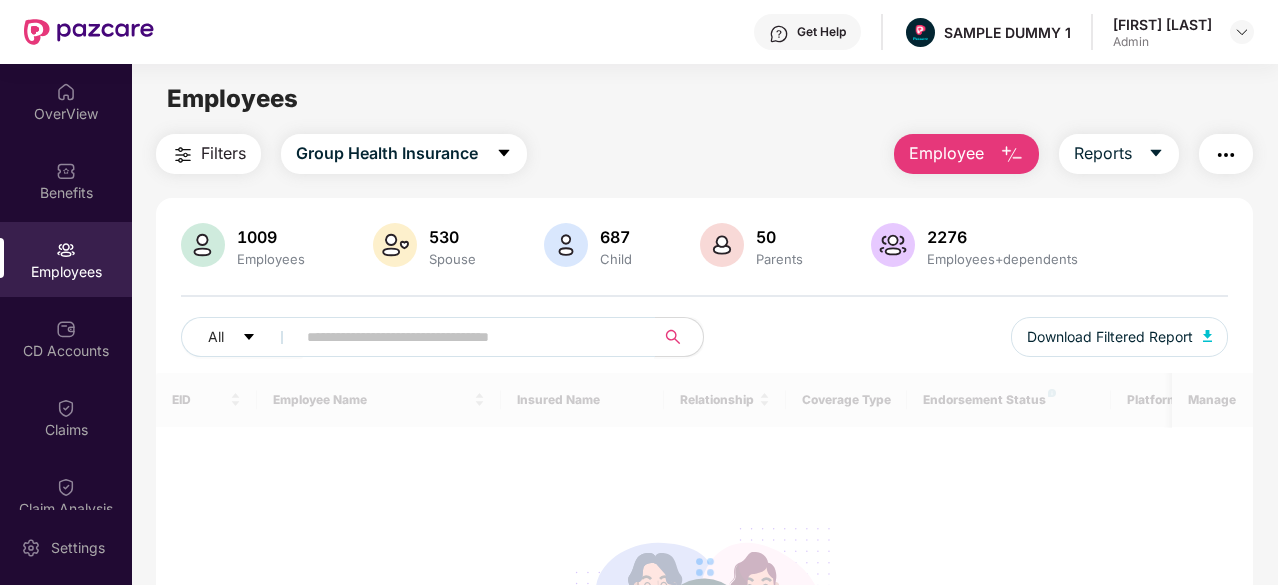 type on "*" 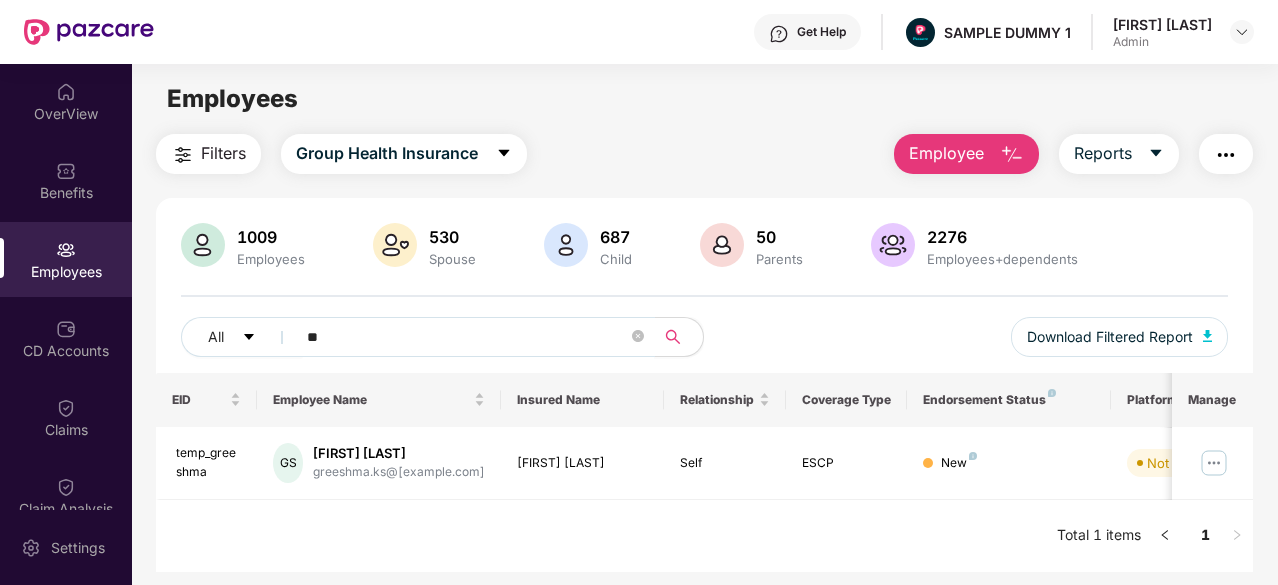 type on "*" 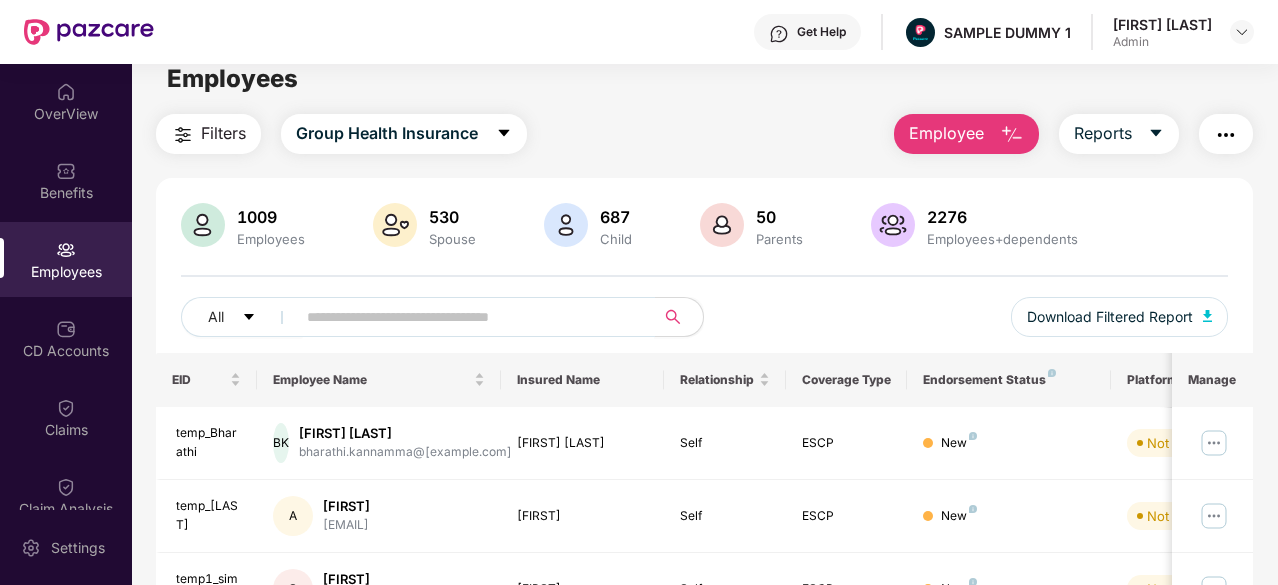 scroll, scrollTop: 639, scrollLeft: 0, axis: vertical 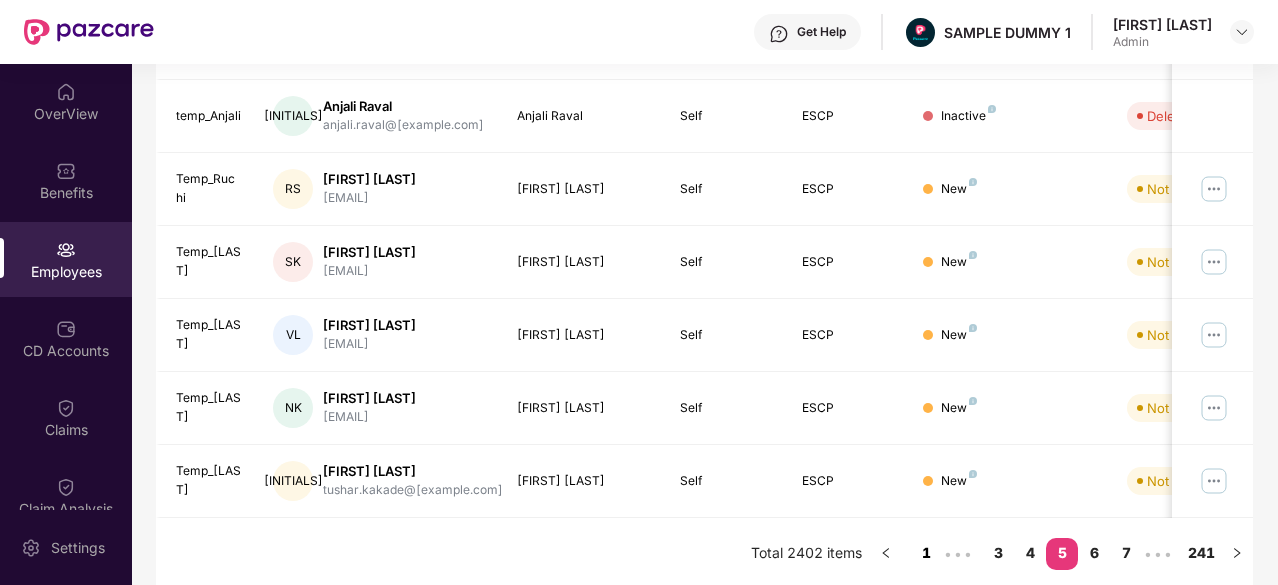 click on "1" at bounding box center [926, 553] 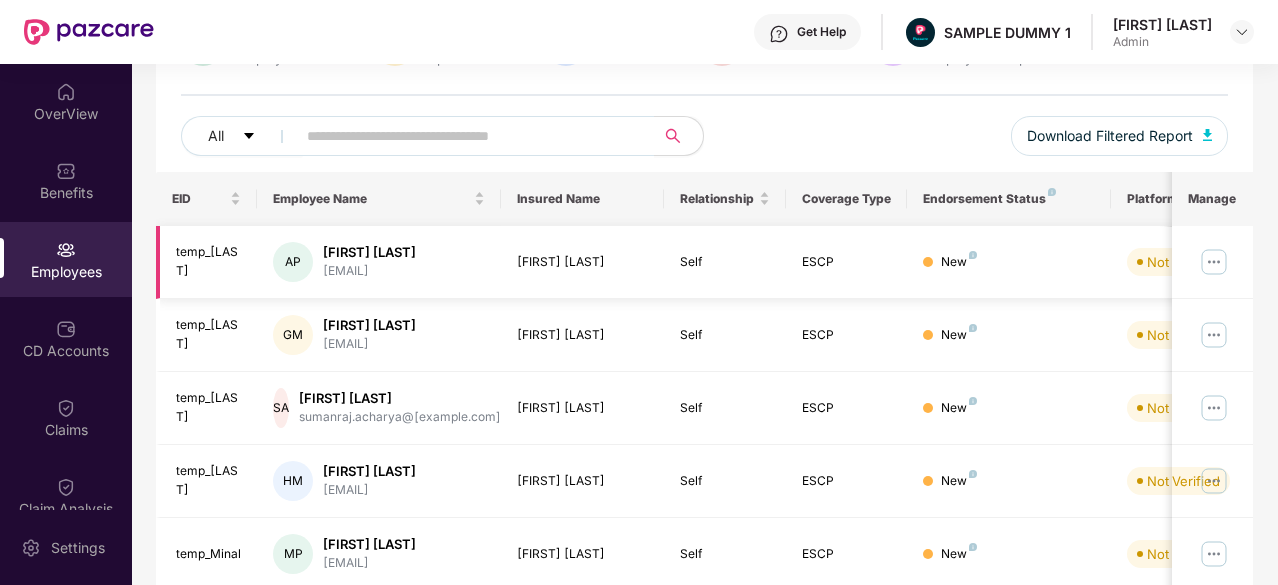 scroll, scrollTop: 202, scrollLeft: 0, axis: vertical 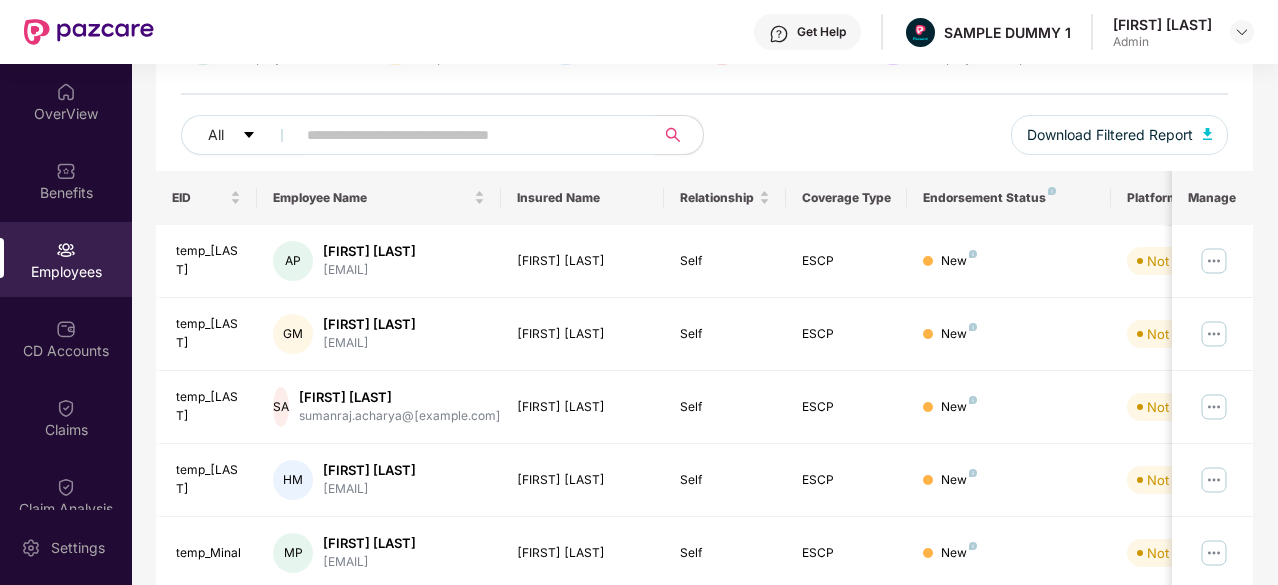 click at bounding box center (467, 135) 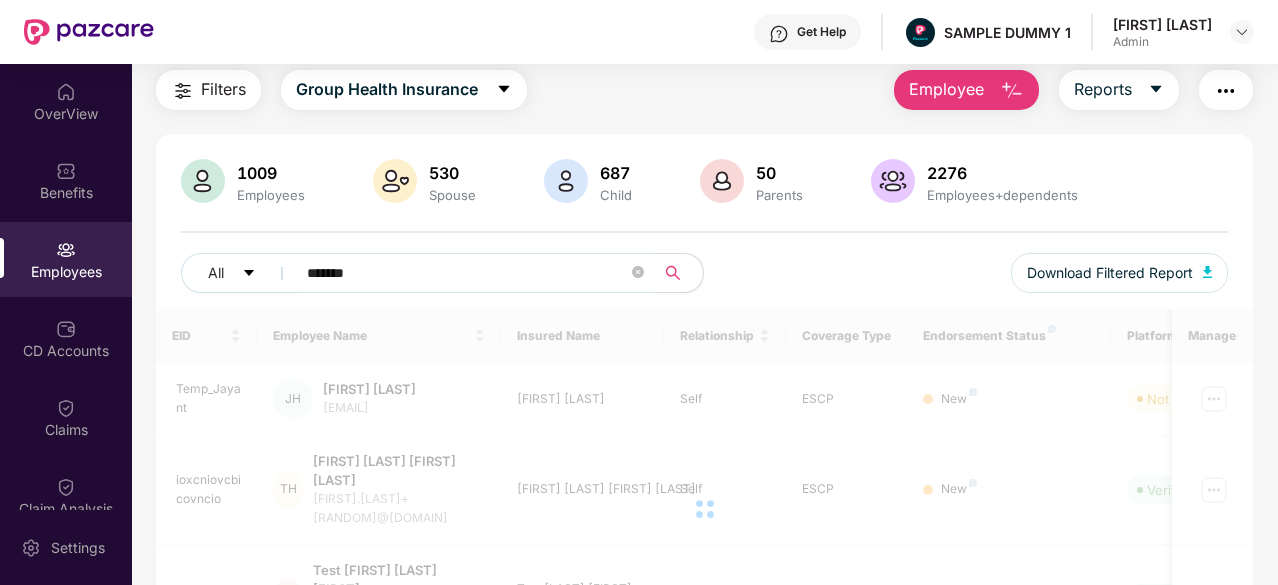 scroll, scrollTop: 202, scrollLeft: 0, axis: vertical 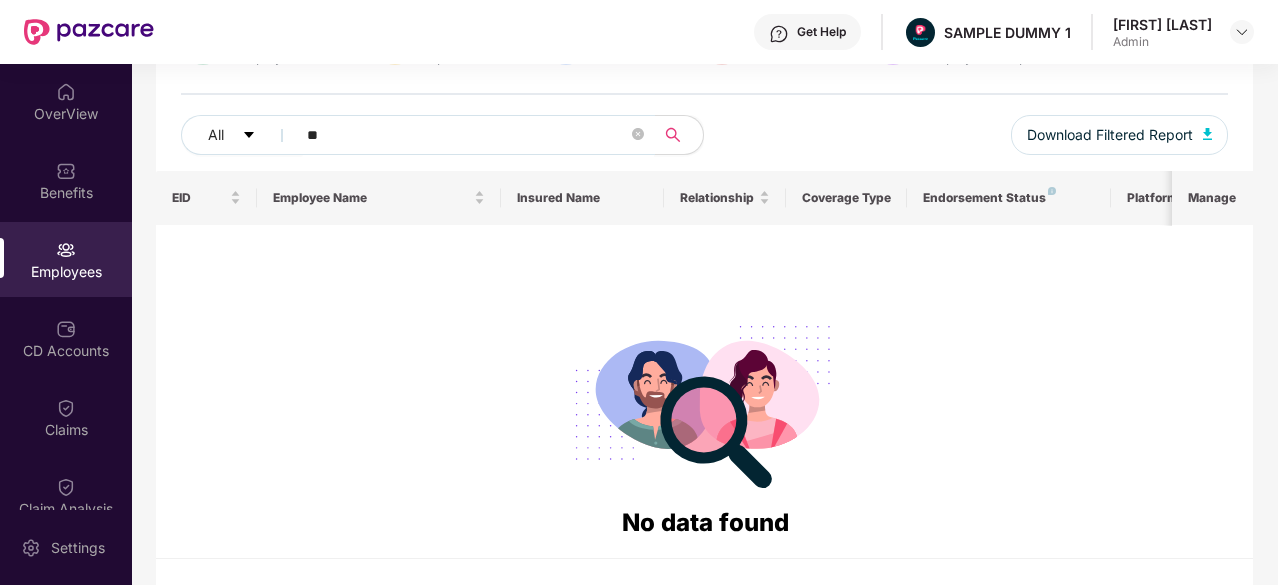 type on "*" 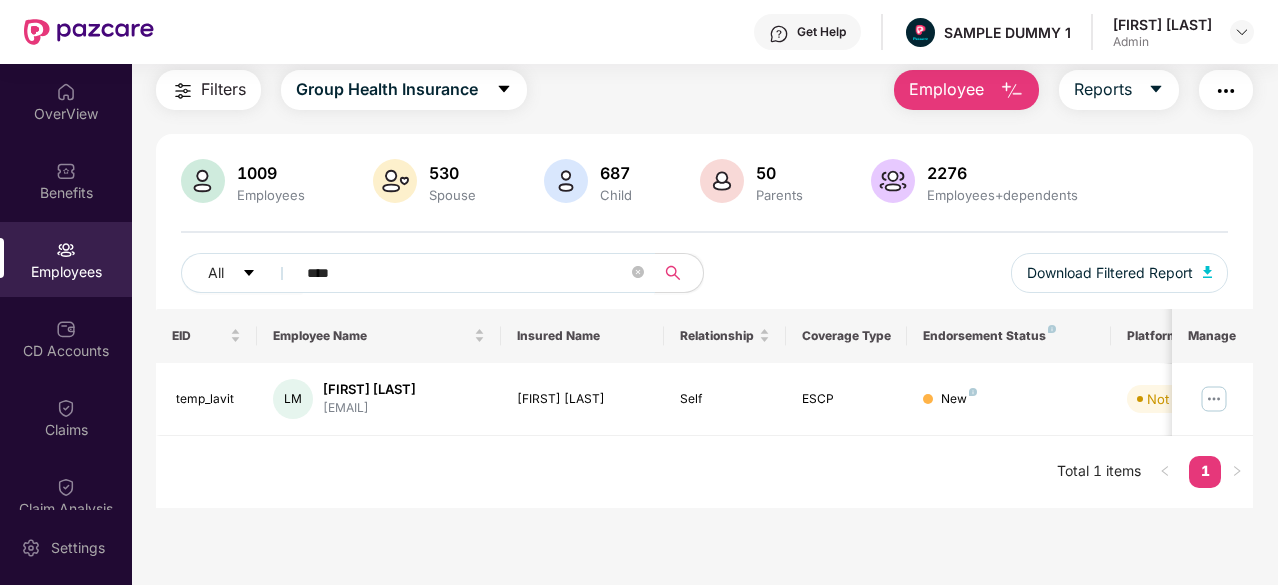 scroll, scrollTop: 64, scrollLeft: 0, axis: vertical 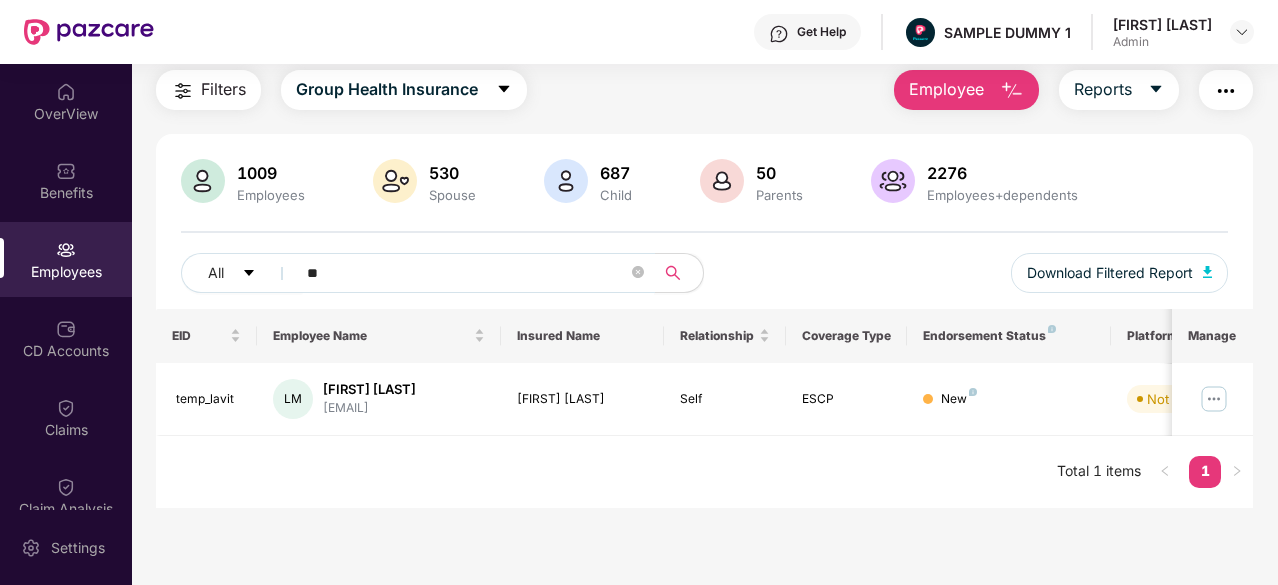 type on "*" 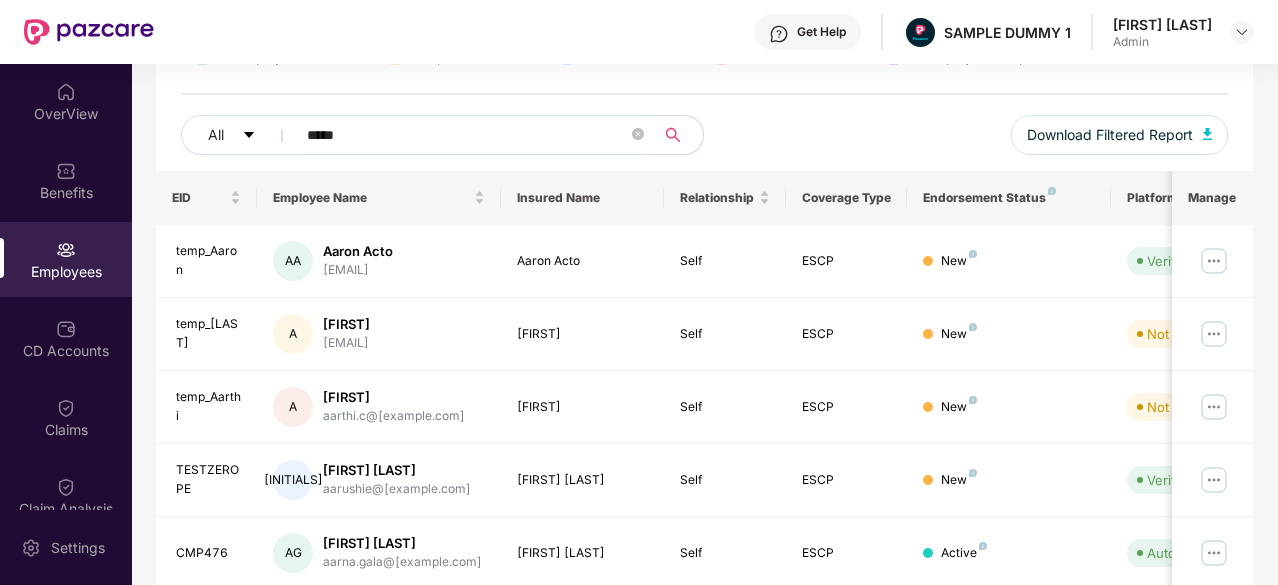 scroll, scrollTop: 64, scrollLeft: 0, axis: vertical 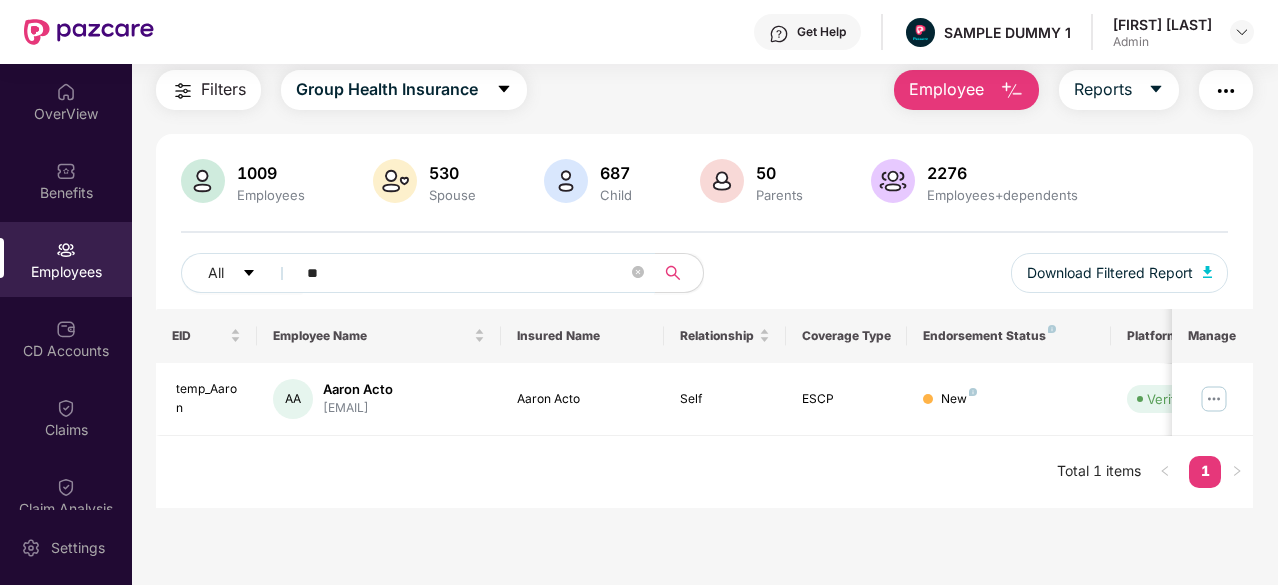 type on "*" 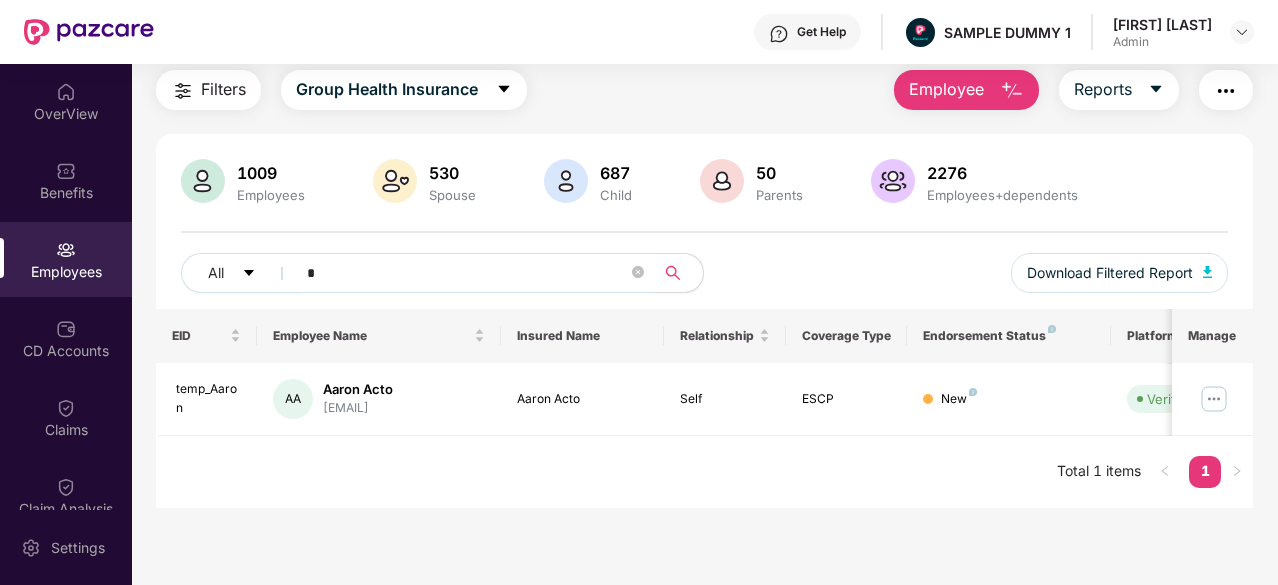 type 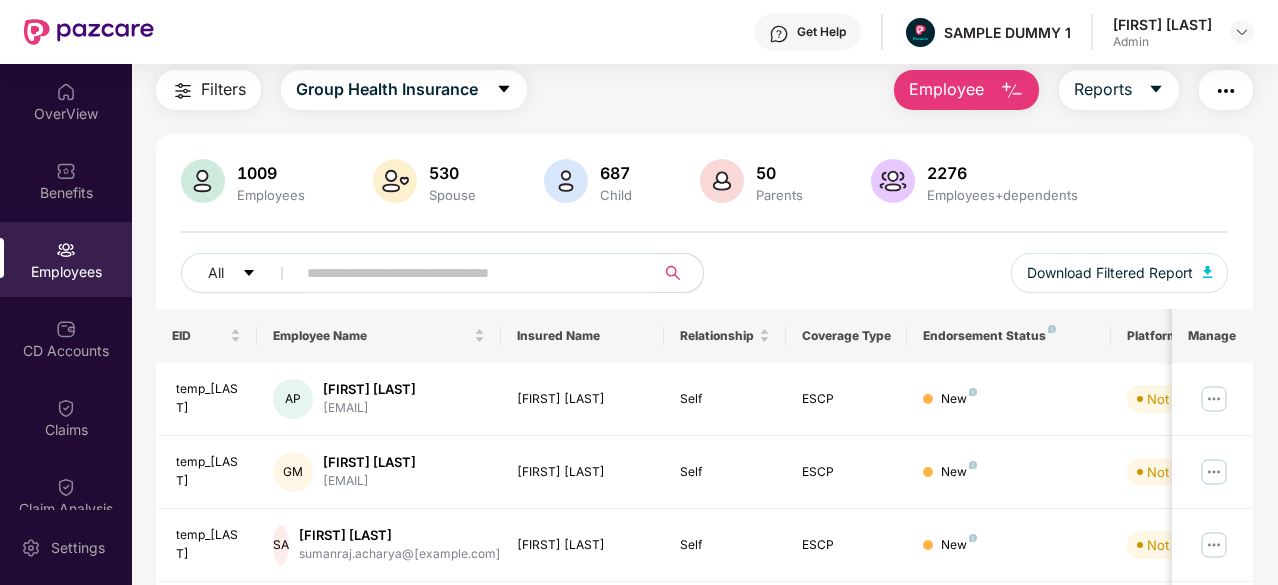 scroll, scrollTop: 202, scrollLeft: 0, axis: vertical 